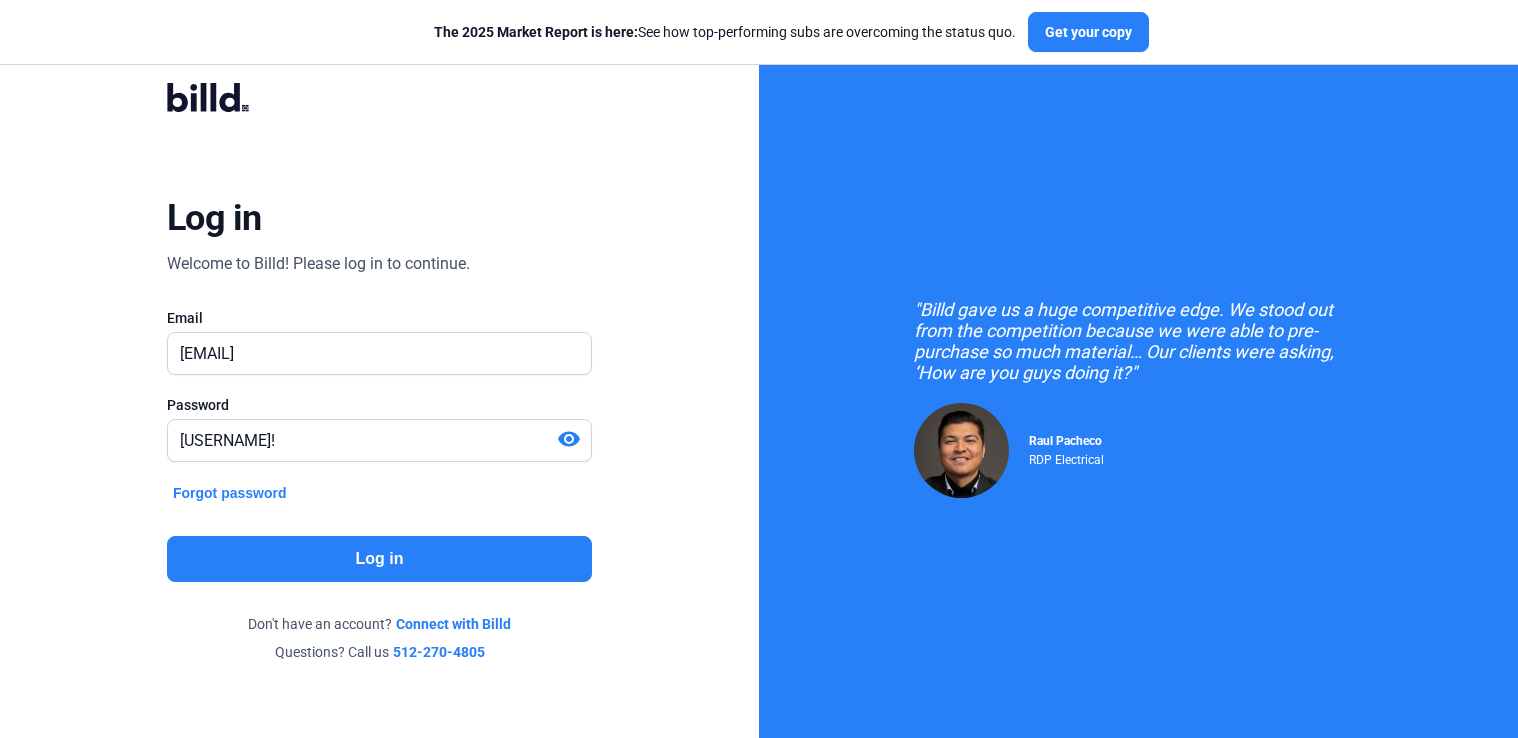 scroll, scrollTop: 0, scrollLeft: 0, axis: both 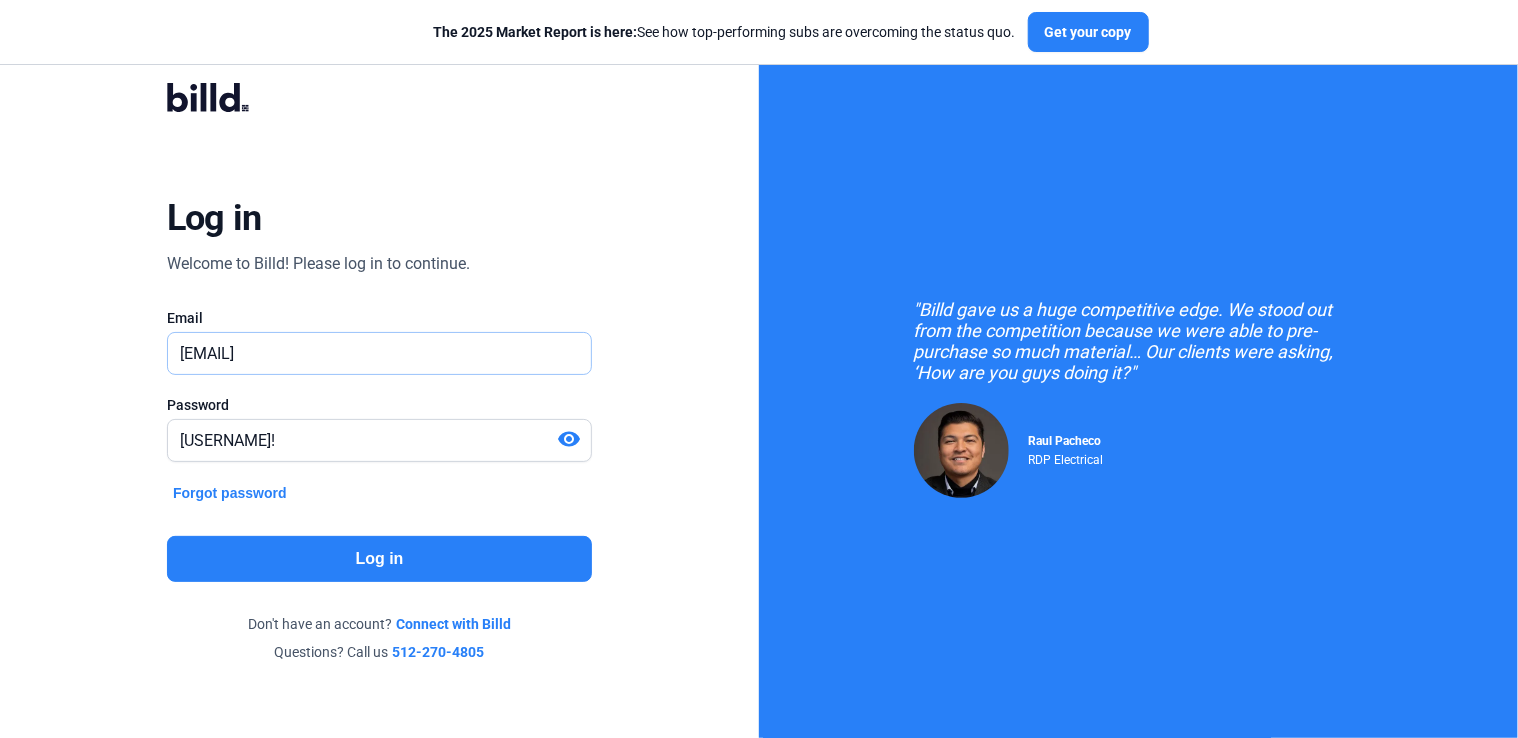 click on "[EMAIL]" at bounding box center [379, 353] 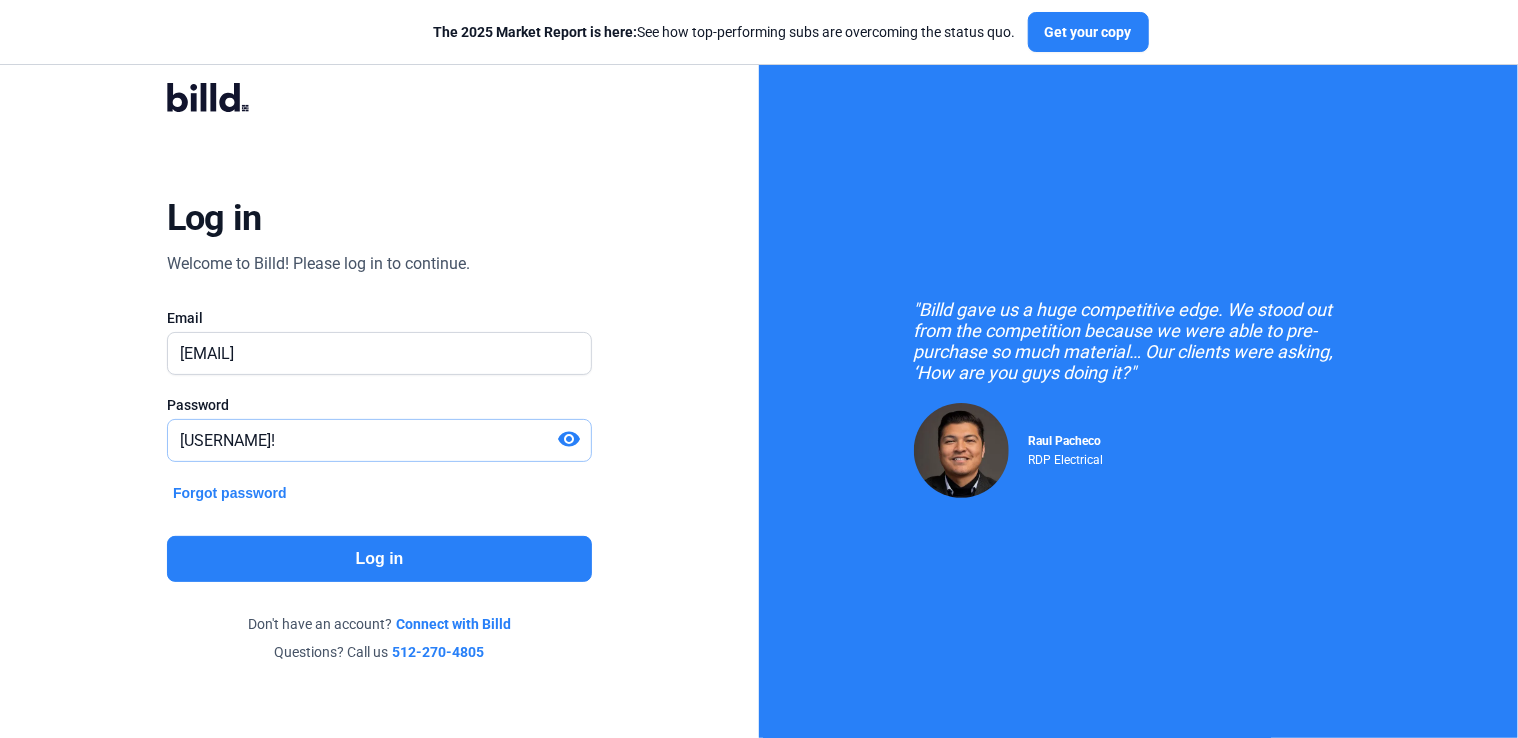 click on "[USERNAME]!" at bounding box center [362, 440] 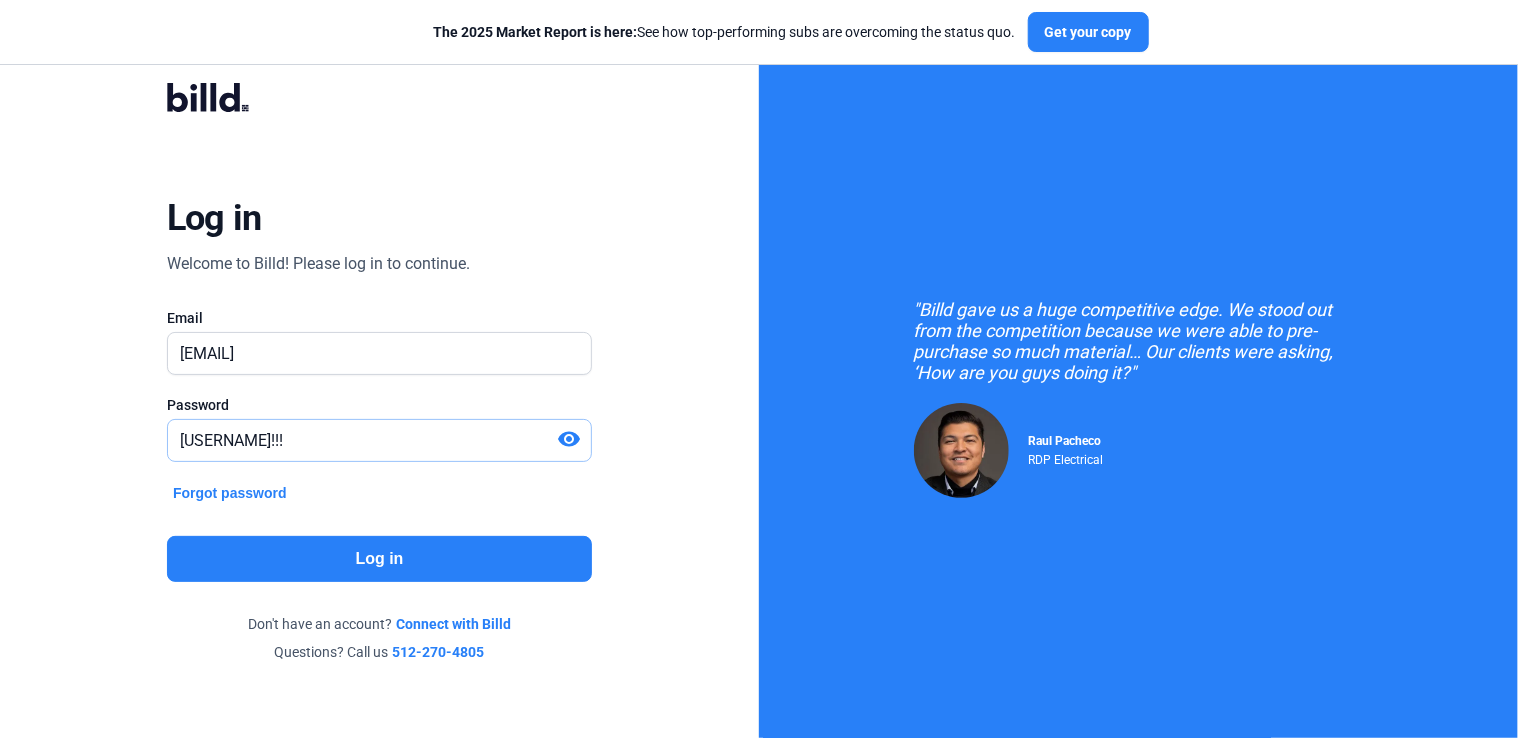 type on "[USERNAME]!!!" 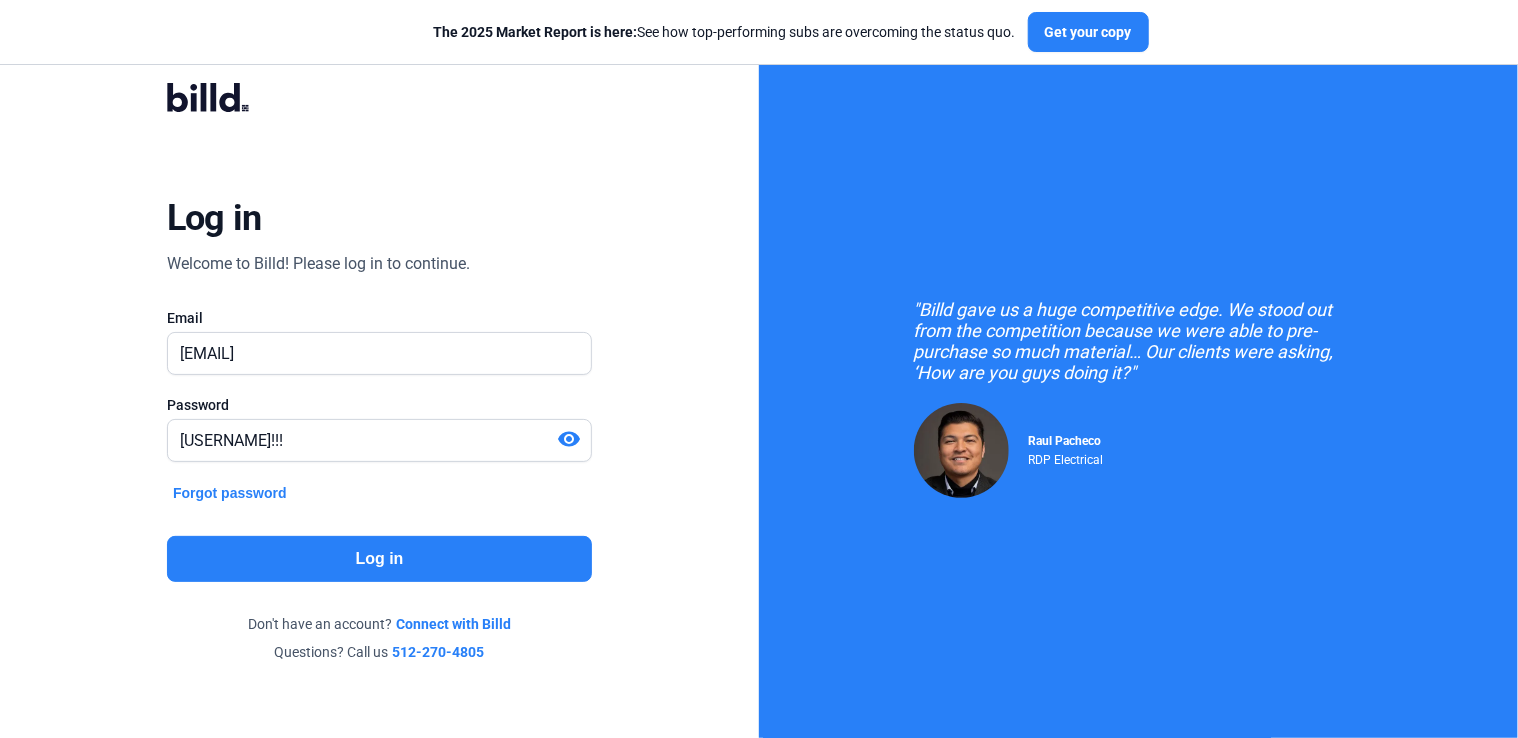 click on "Log in" 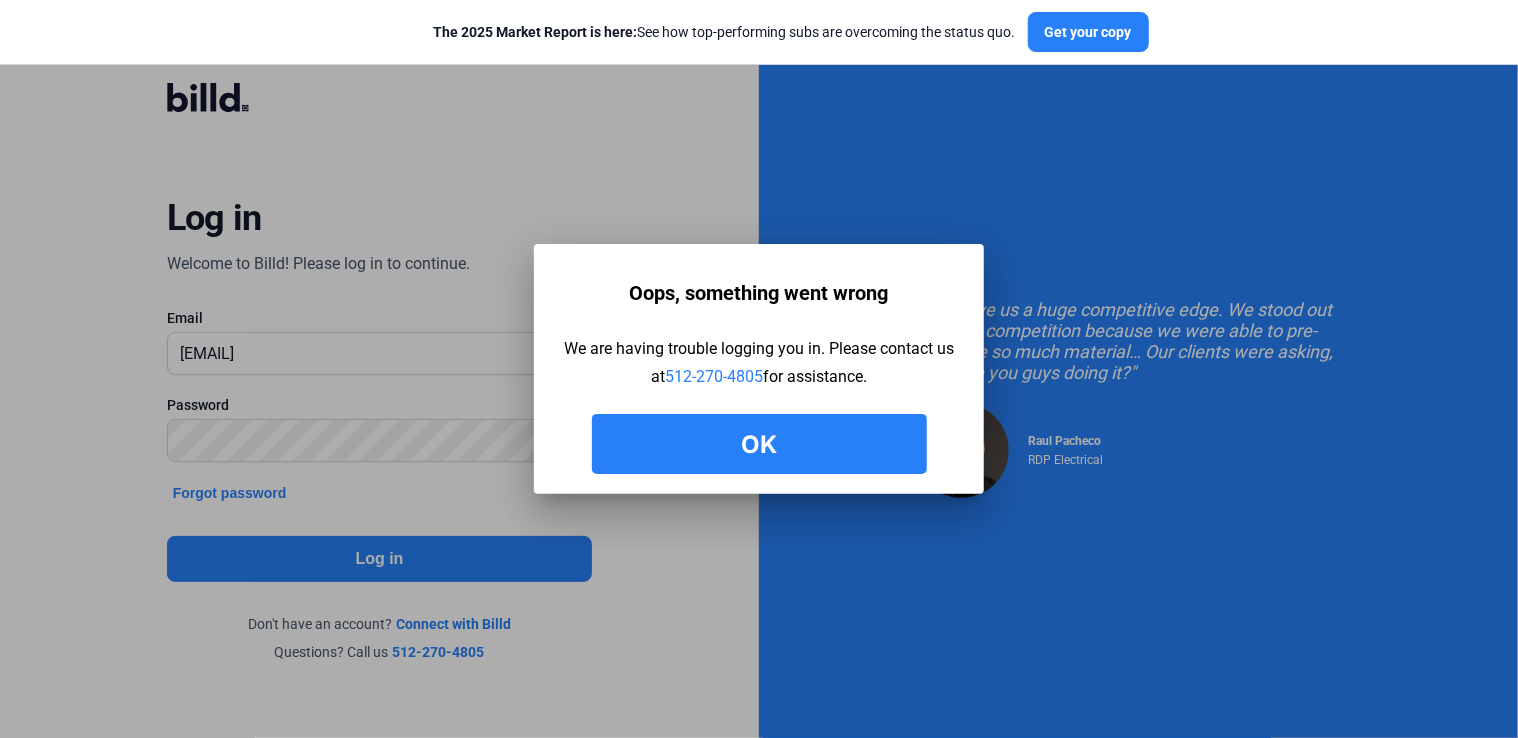 drag, startPoint x: 826, startPoint y: 452, endPoint x: 529, endPoint y: 342, distance: 316.71597 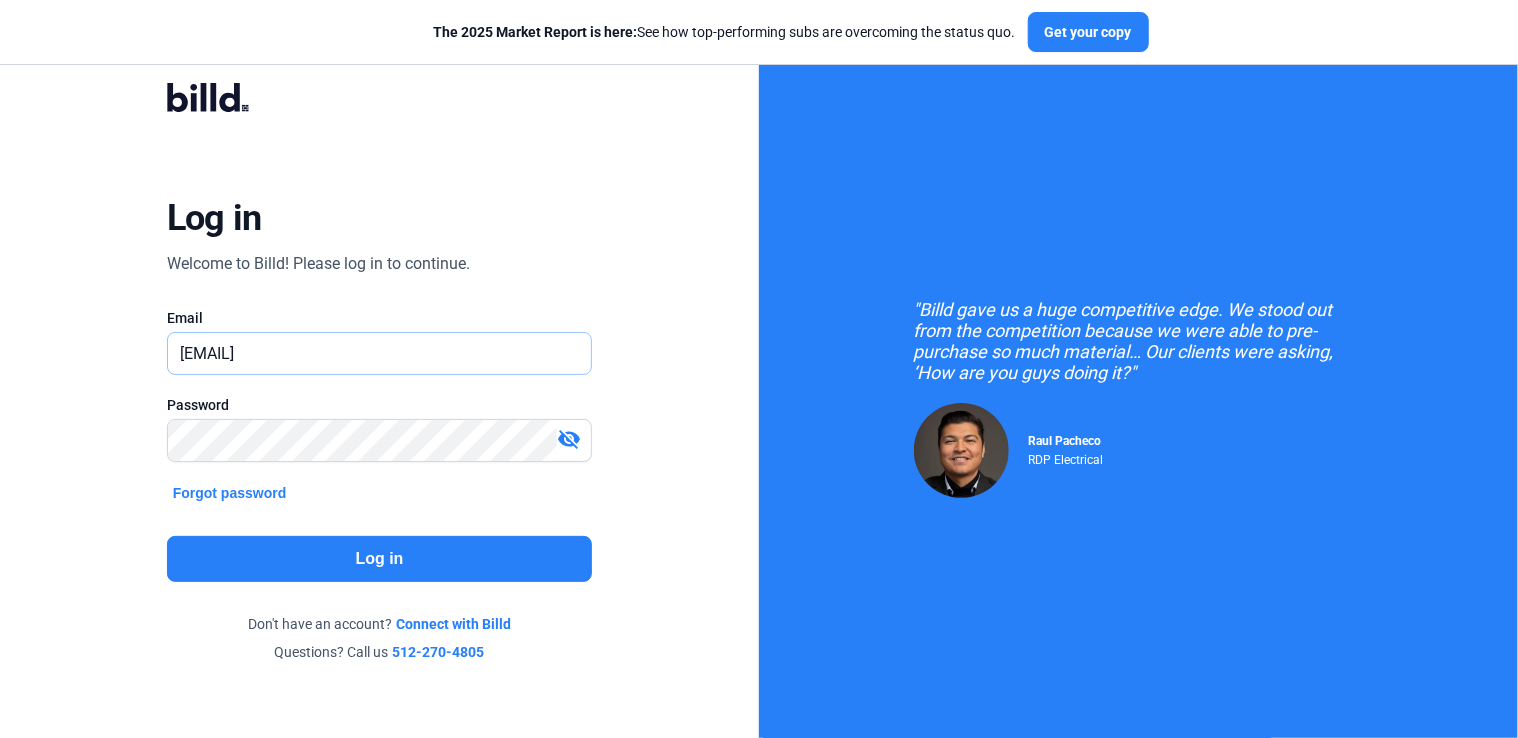 click on "[EMAIL]" at bounding box center [369, 353] 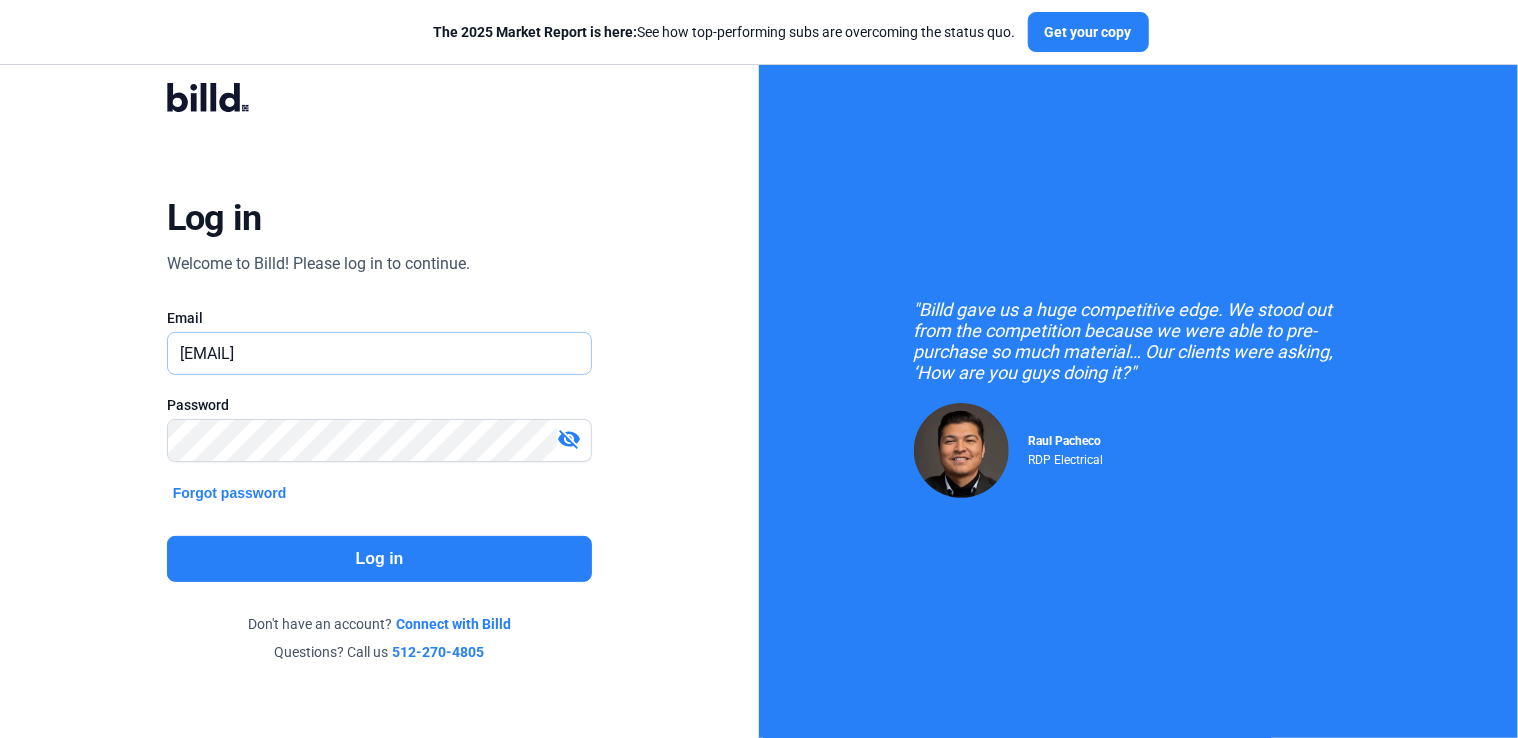drag, startPoint x: 266, startPoint y: 350, endPoint x: 484, endPoint y: 346, distance: 218.0367 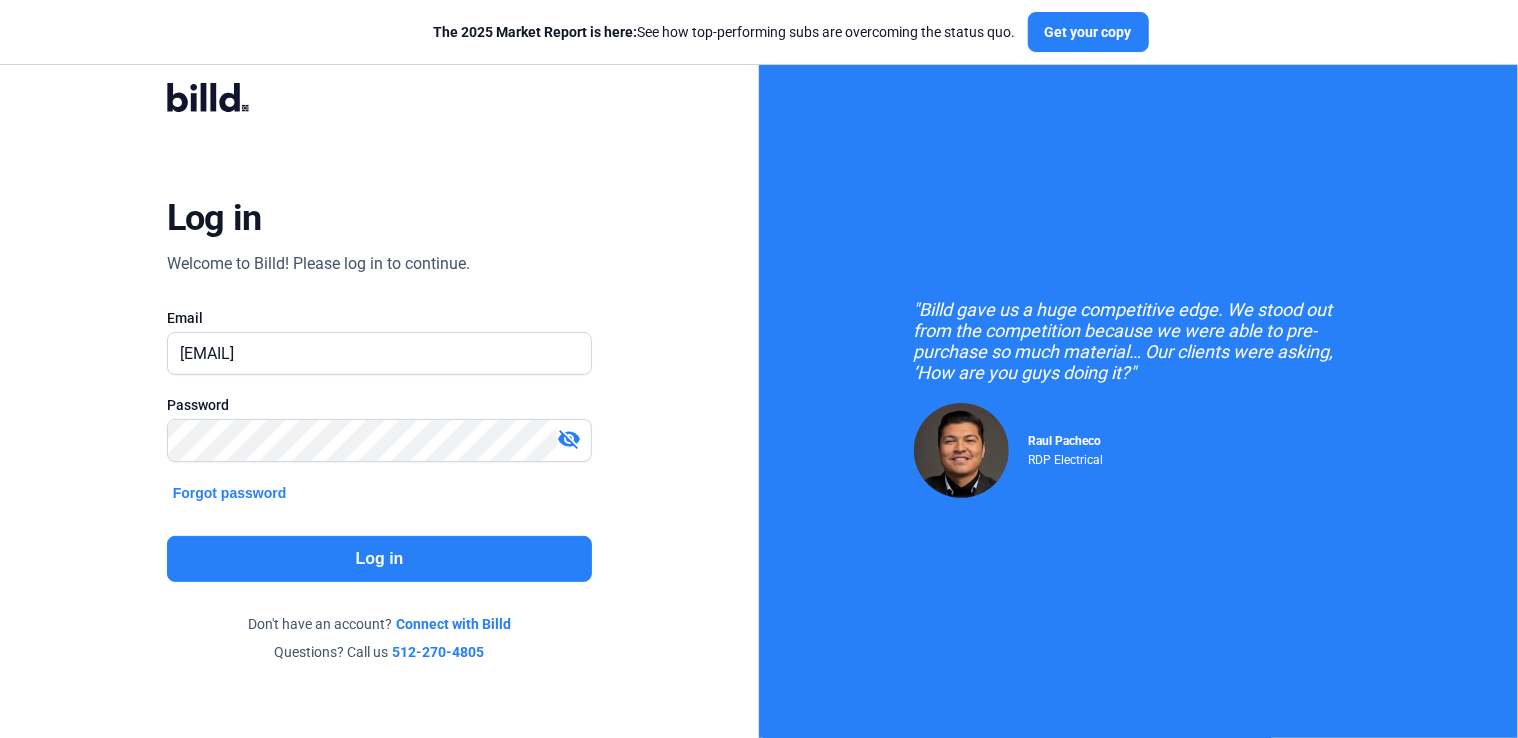 click on "Log in" 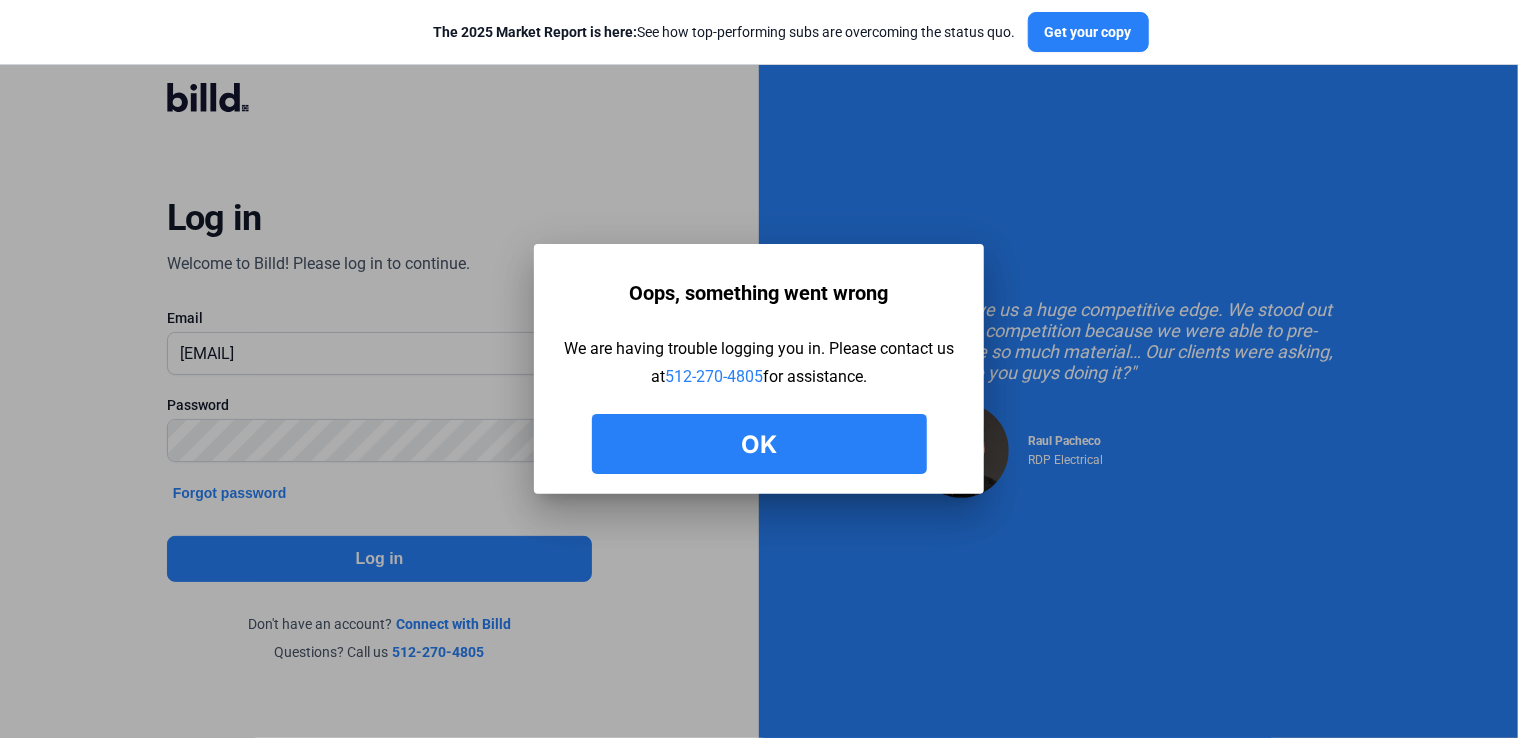 click on "Ok" at bounding box center [759, 444] 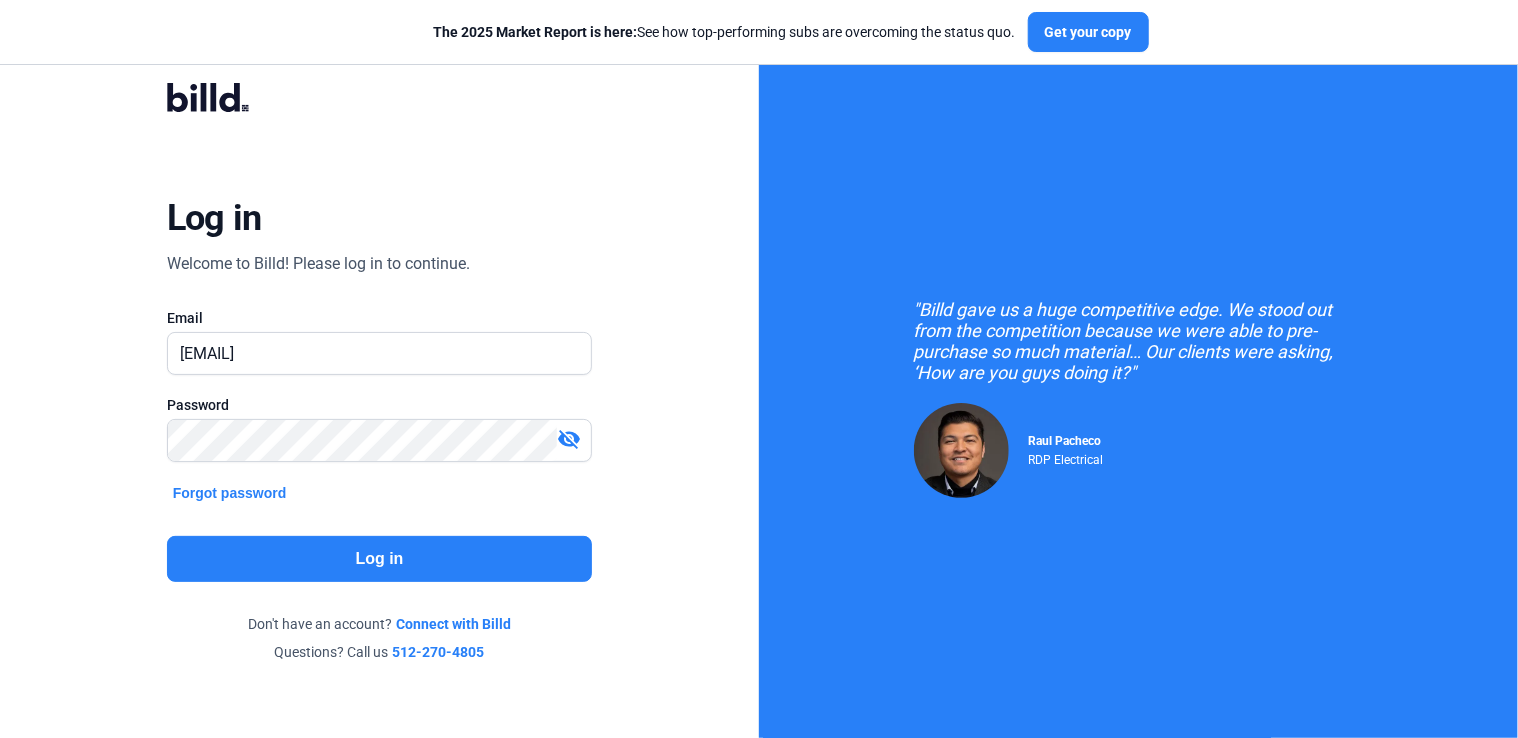 click on "visibility_off" at bounding box center [569, 439] 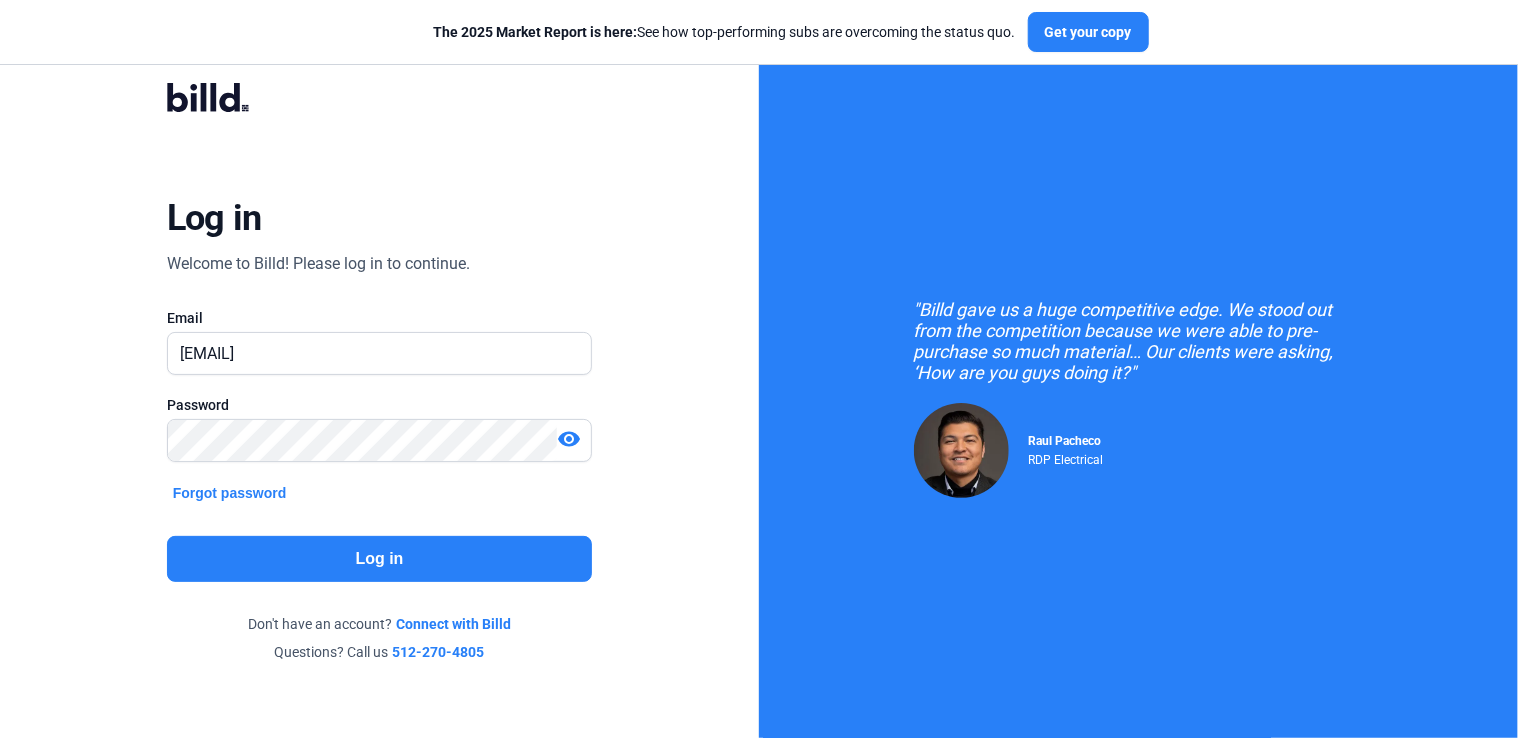 click on "Log in" 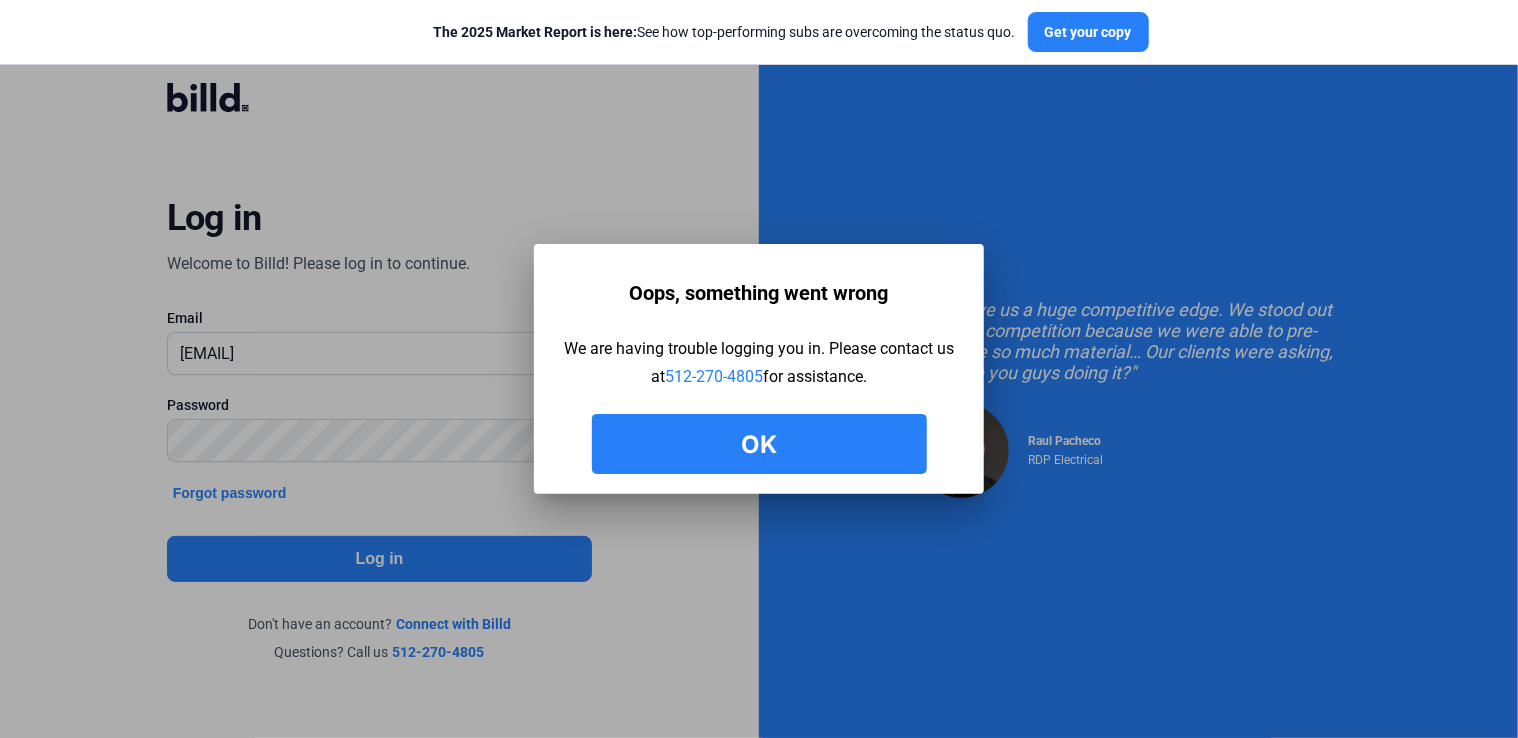click on "Ok" at bounding box center (759, 444) 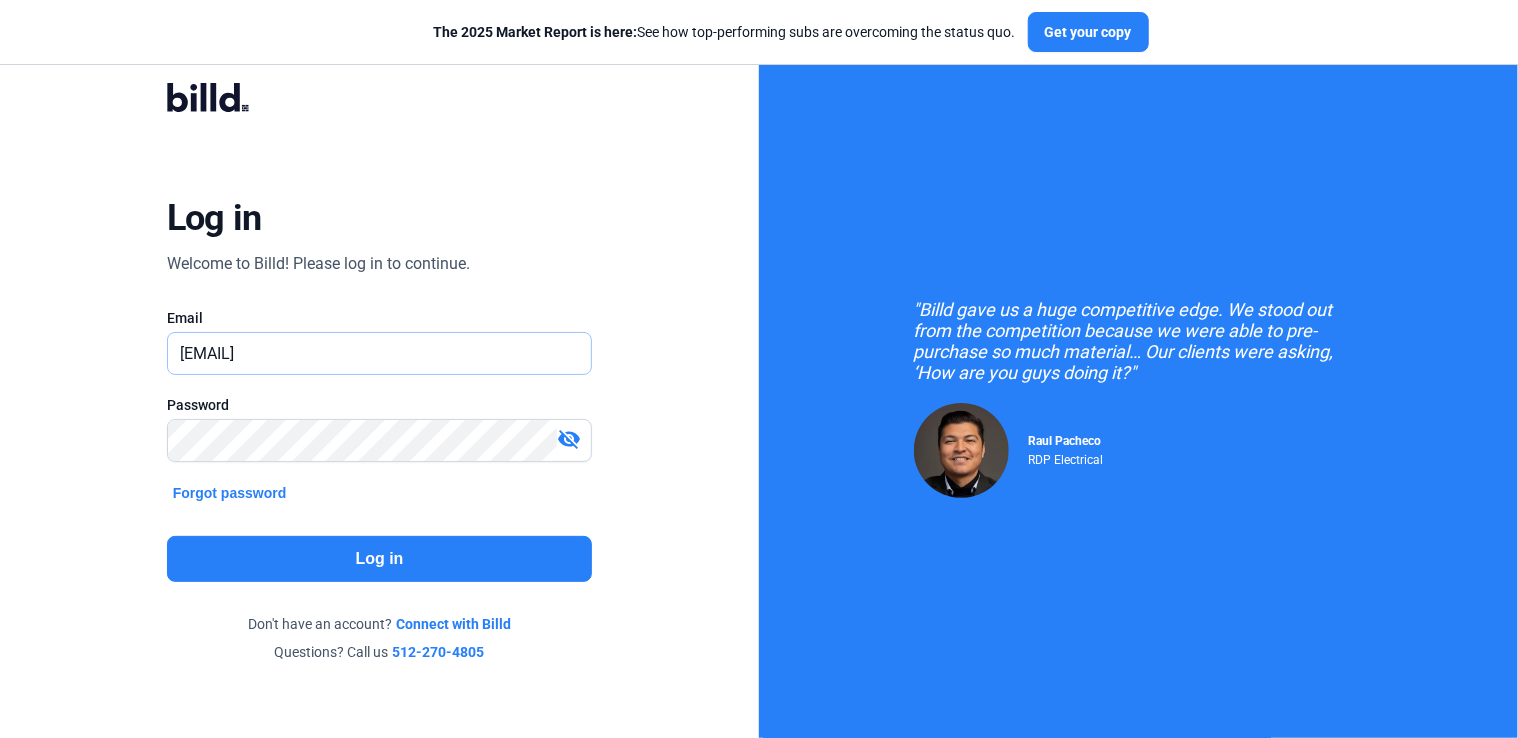 click on "[EMAIL]" at bounding box center [380, 353] 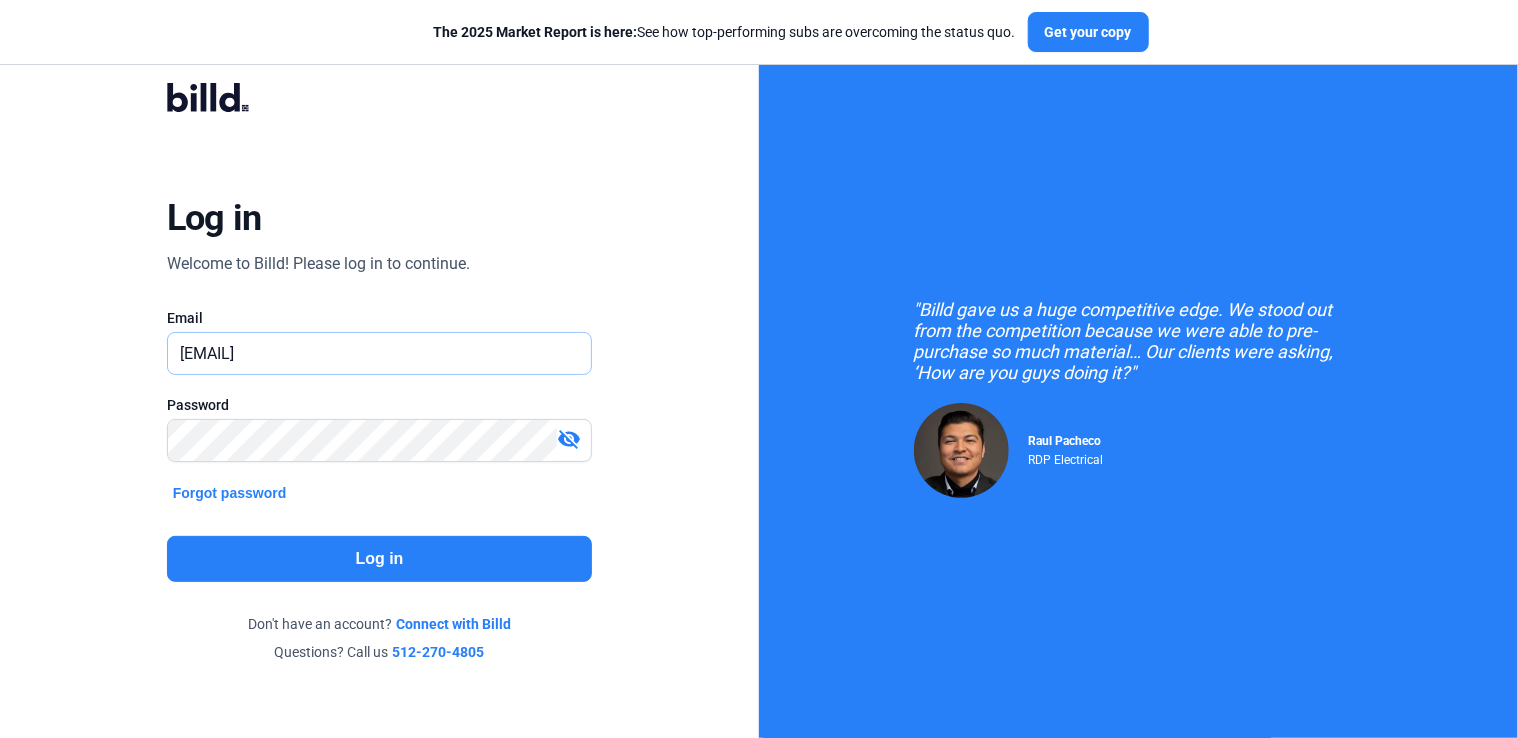 click on "[EMAIL]" at bounding box center [380, 353] 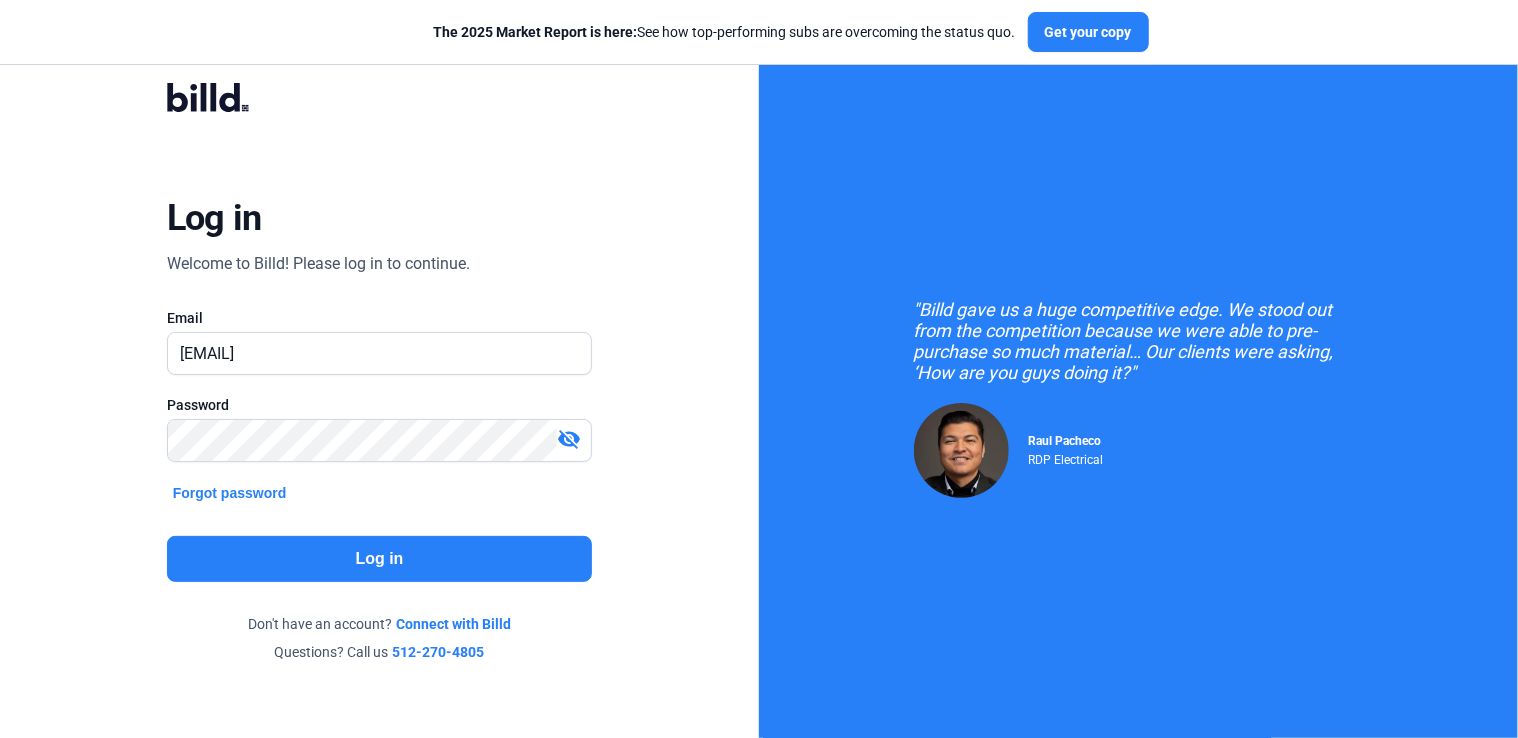 click on "visibility_off" at bounding box center [569, 439] 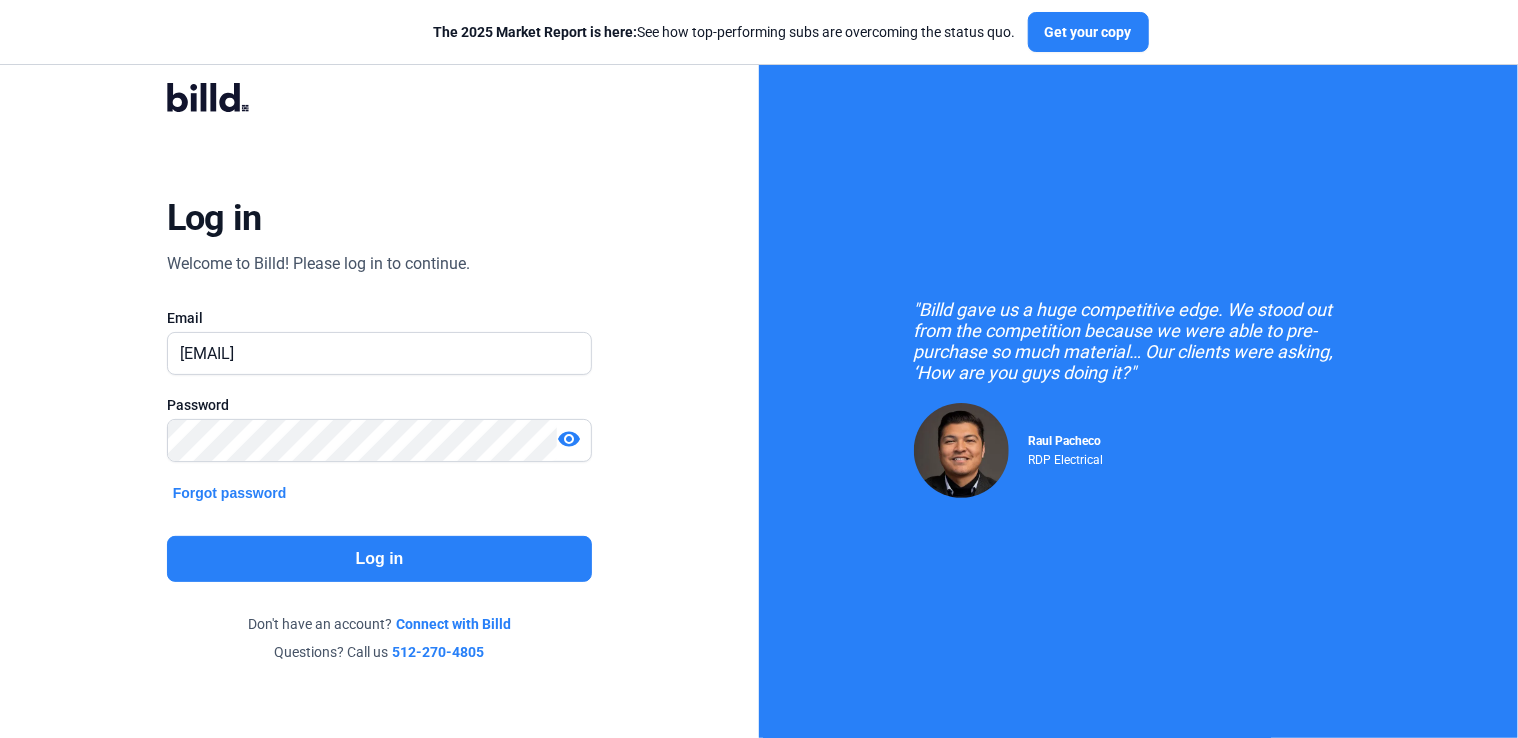click on "Log in" 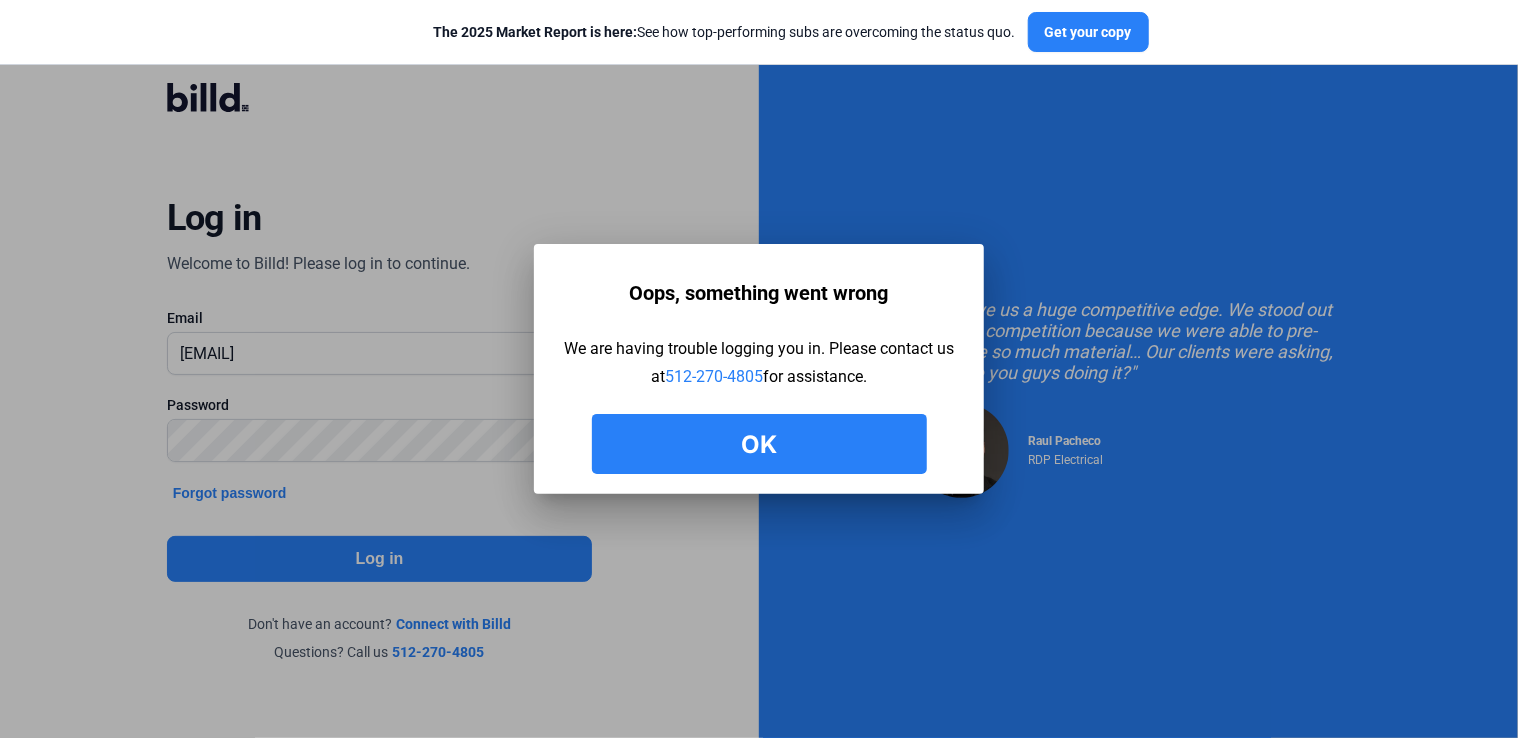 click on "Ok" at bounding box center (759, 444) 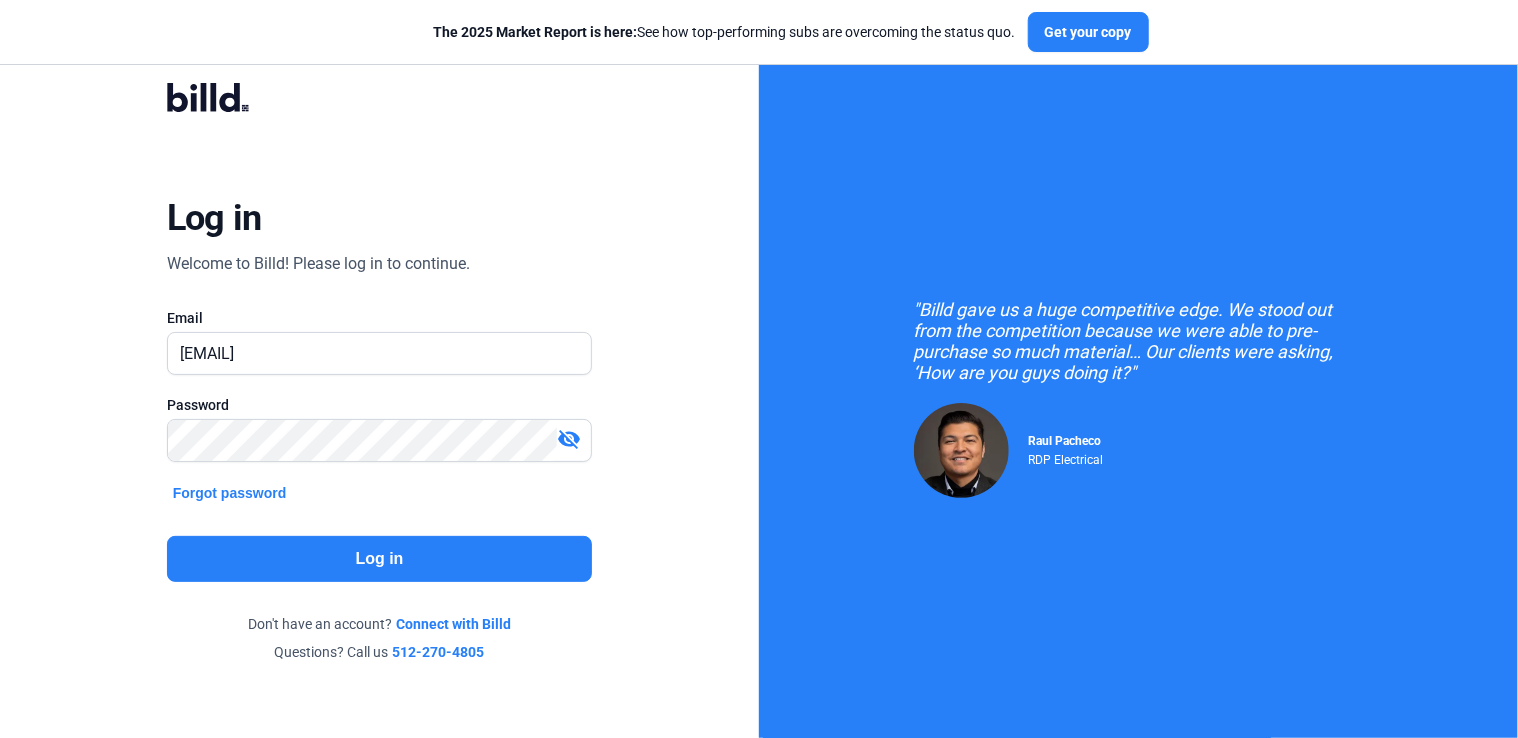 click on "Forgot password" 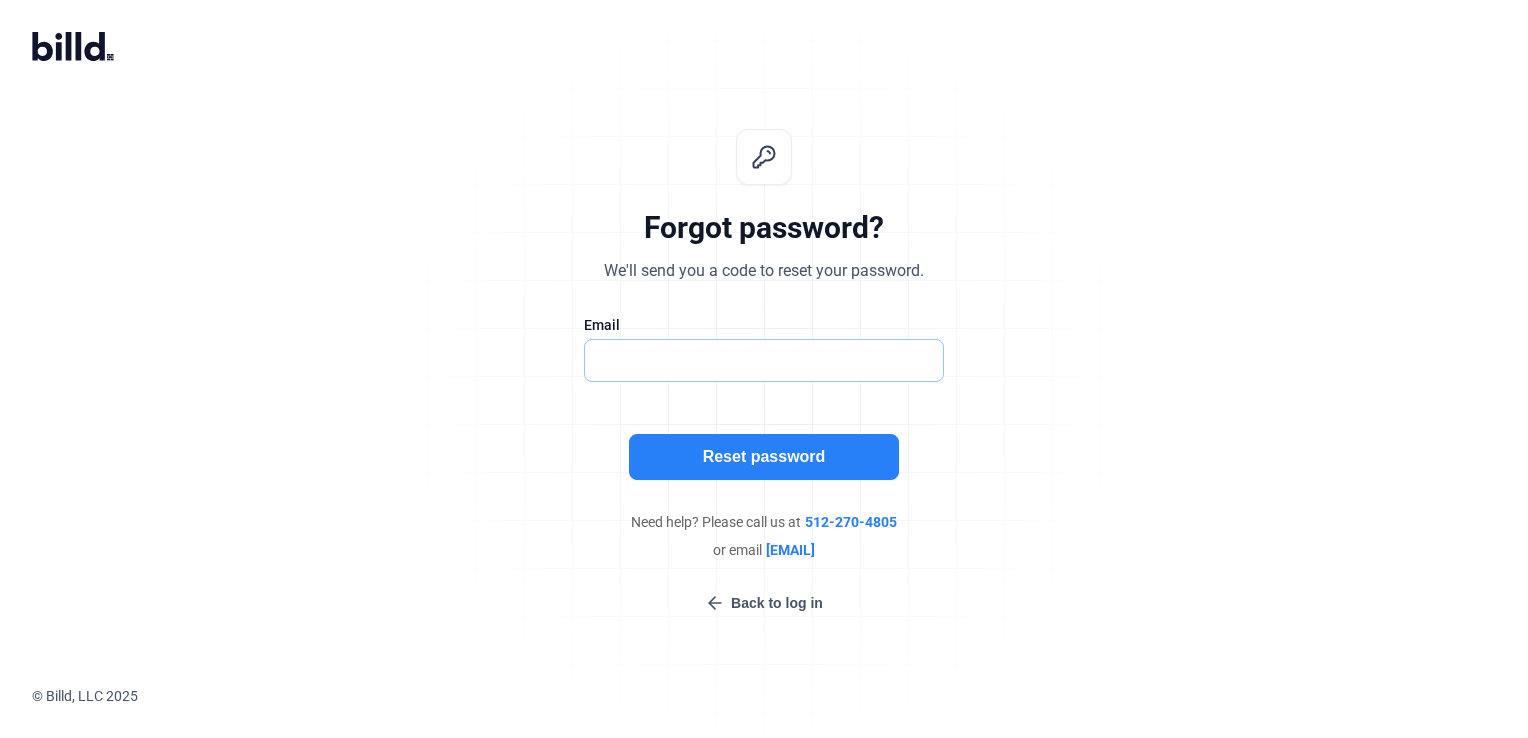 click at bounding box center (764, 360) 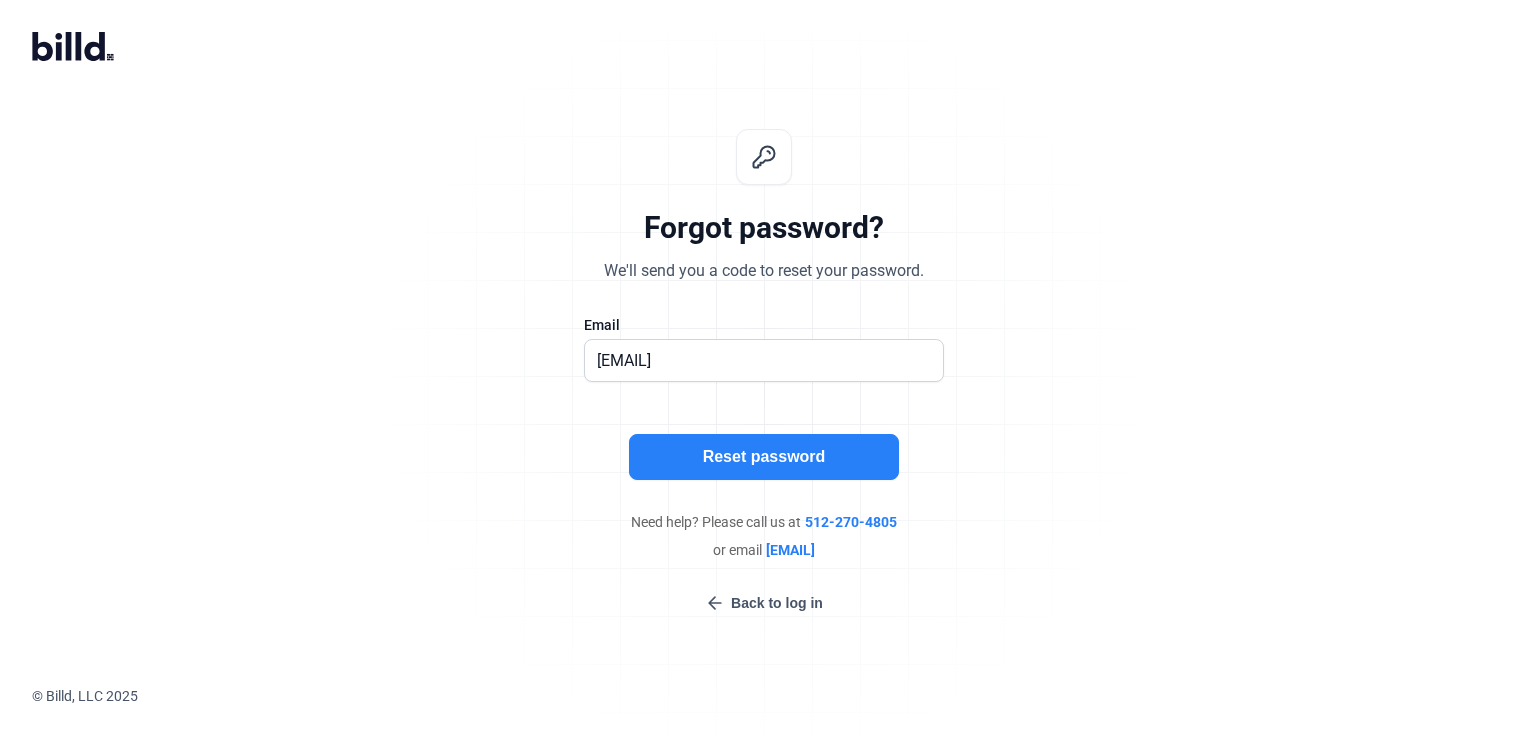 click on "Reset password" 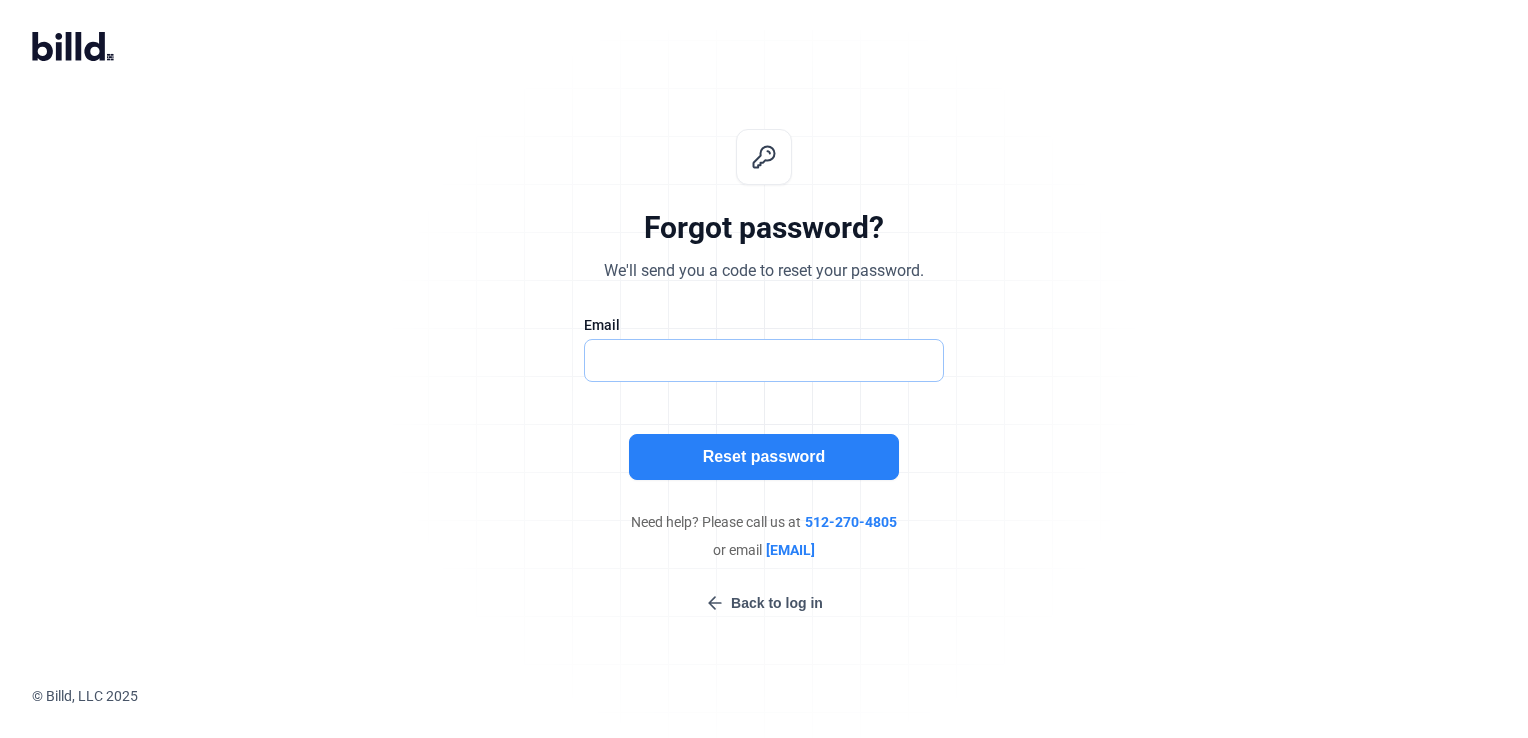 click at bounding box center [764, 360] 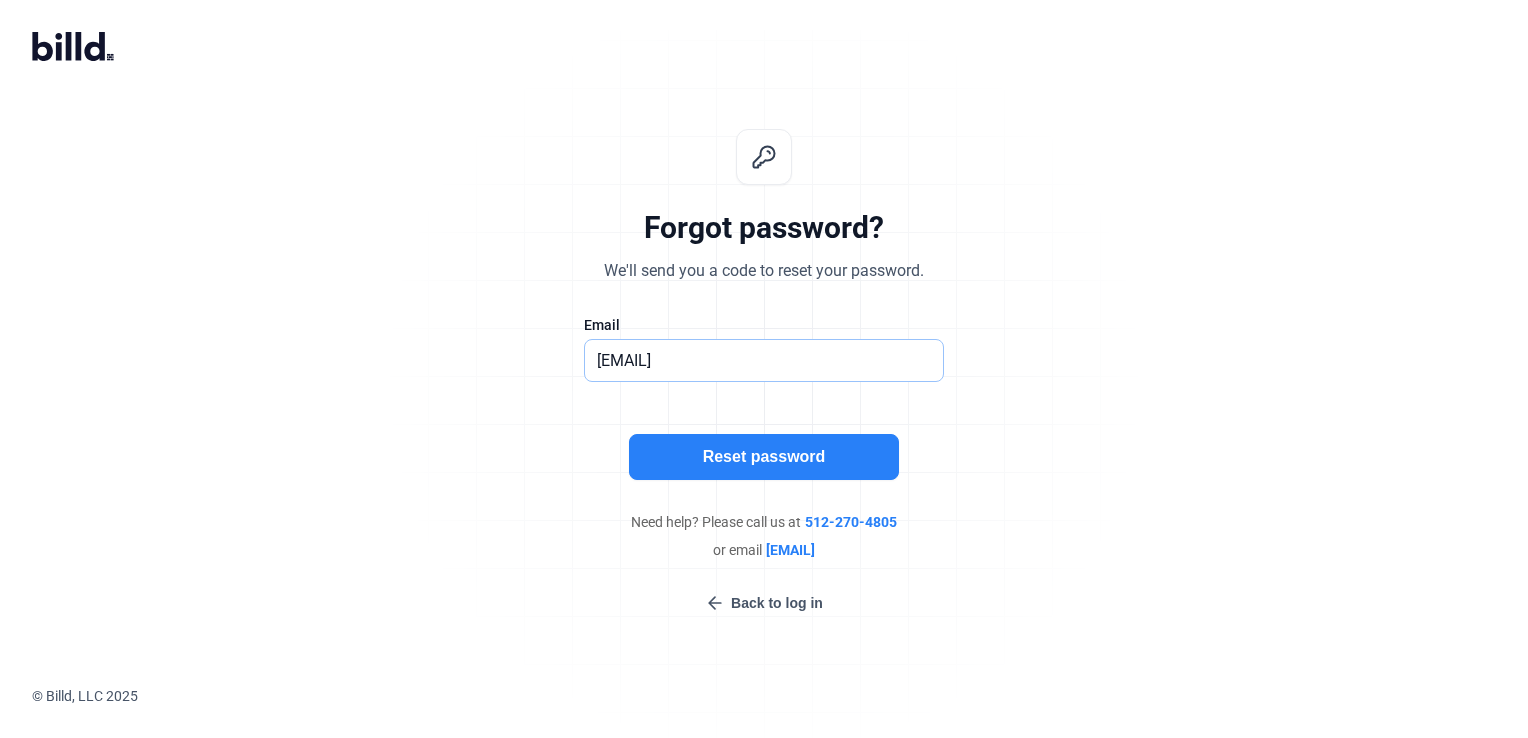 click on "[EMAIL]" at bounding box center [764, 360] 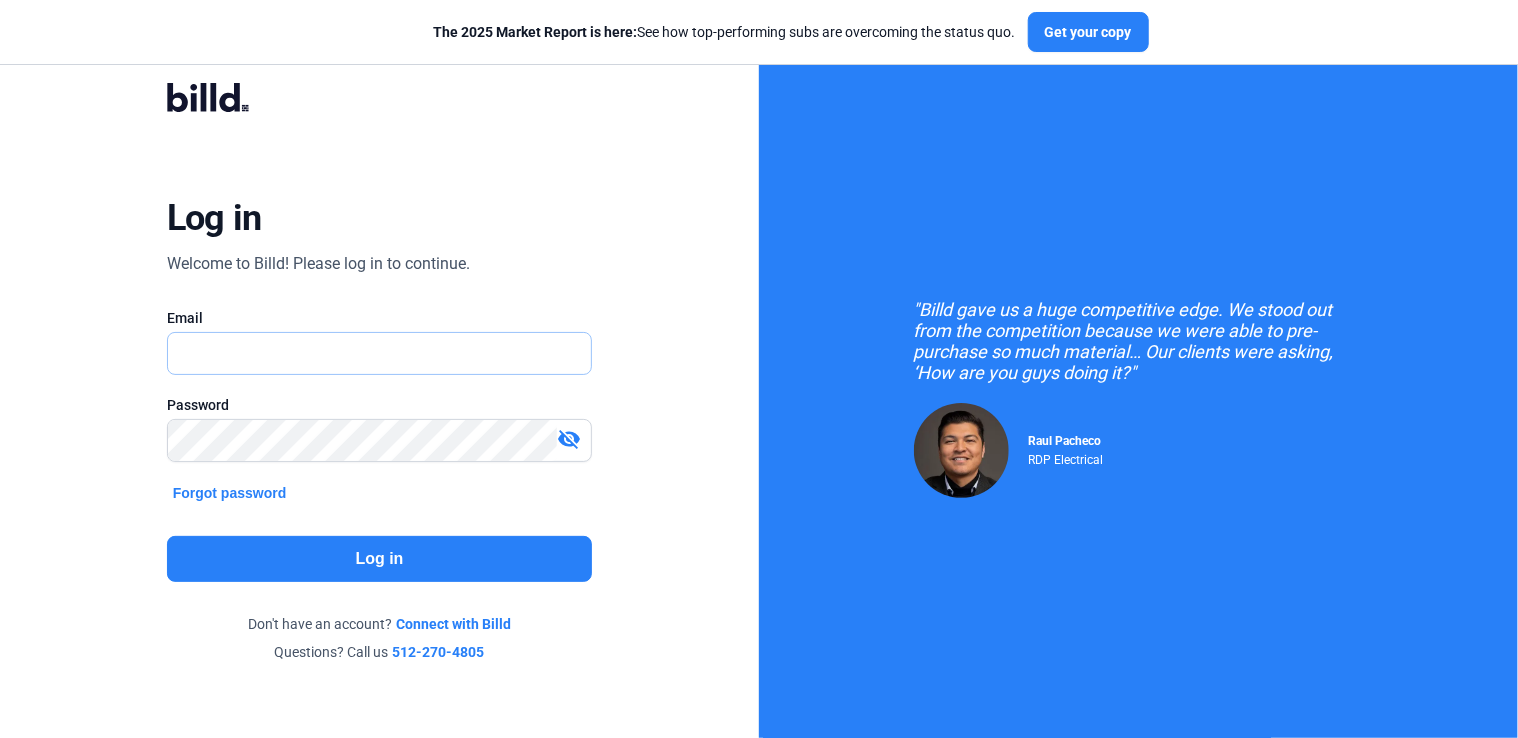 click at bounding box center [380, 353] 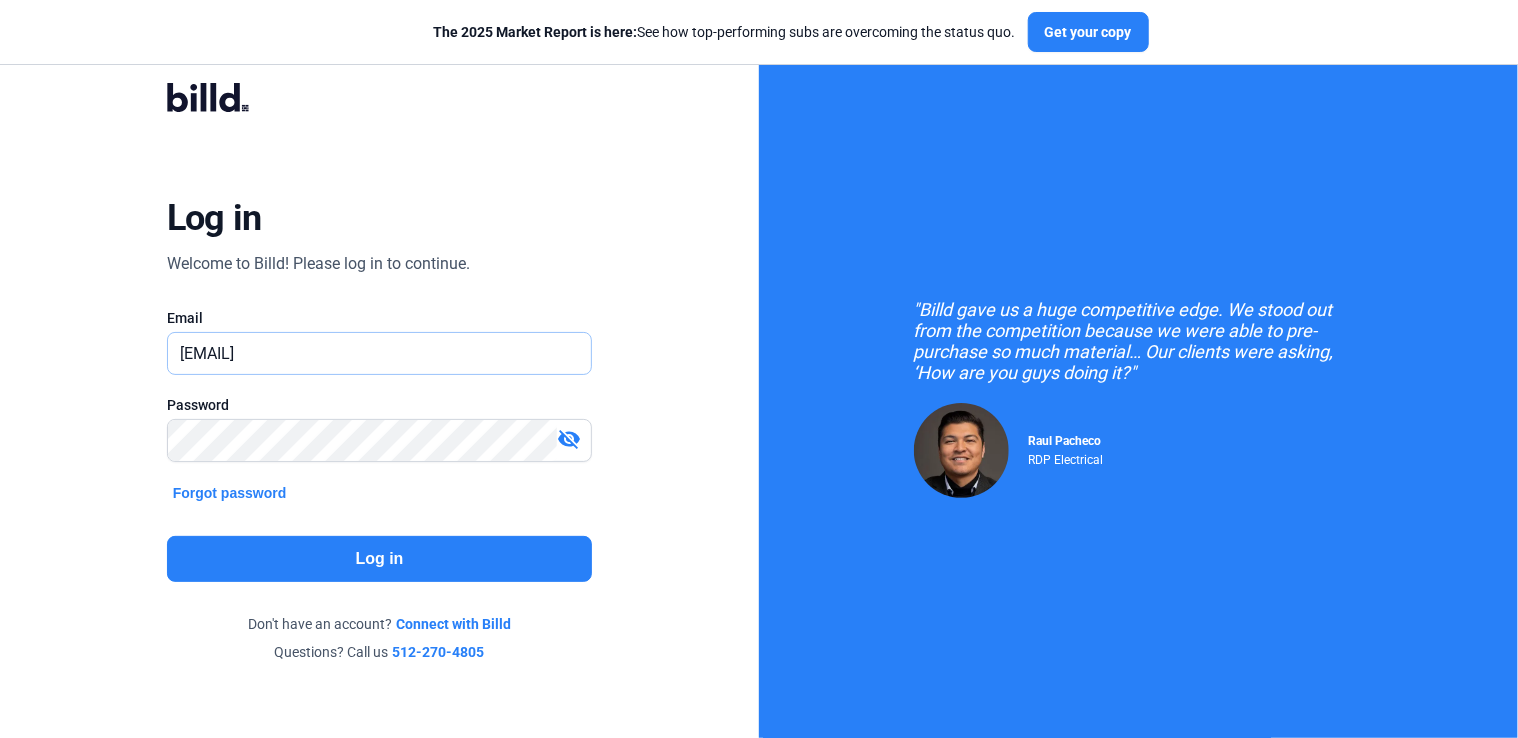 type on "[EMAIL]" 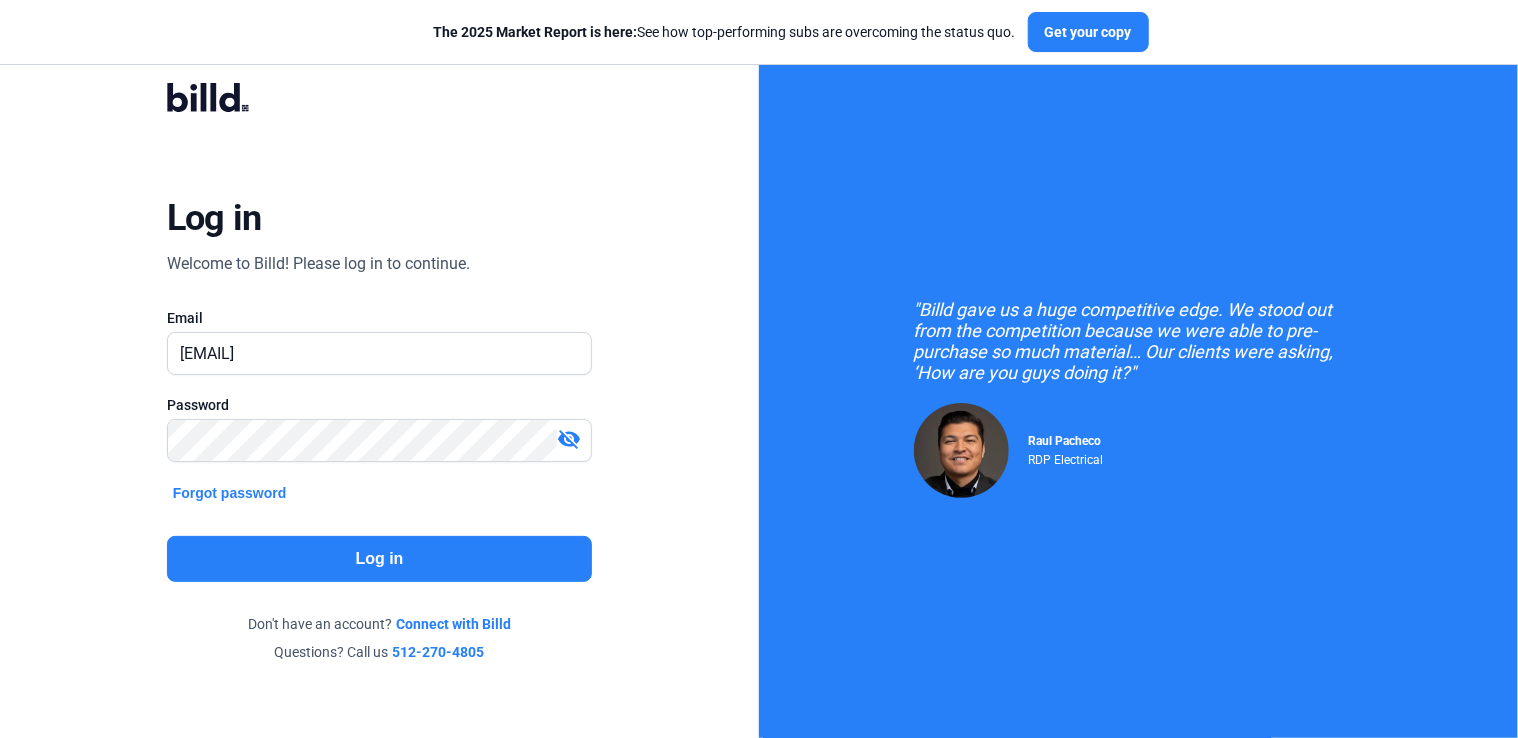 click on "Password" 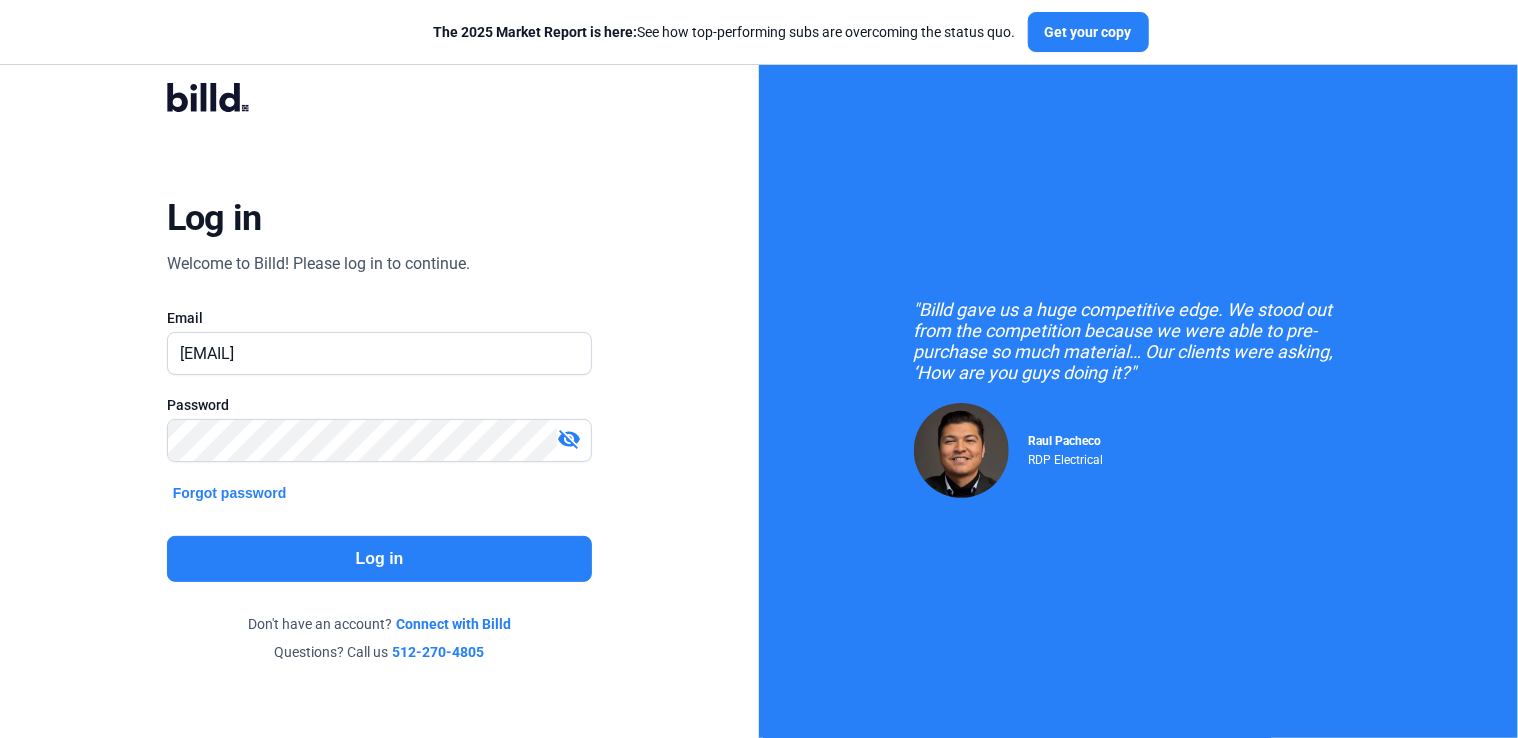 click on "Log in" 